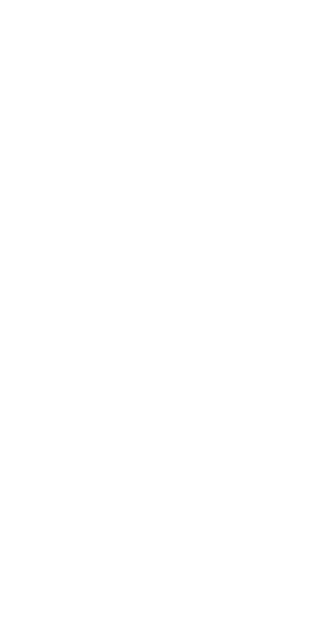 scroll, scrollTop: 0, scrollLeft: 0, axis: both 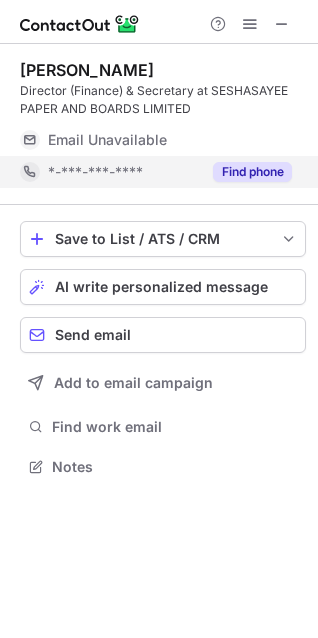 click on "Find phone" at bounding box center (252, 172) 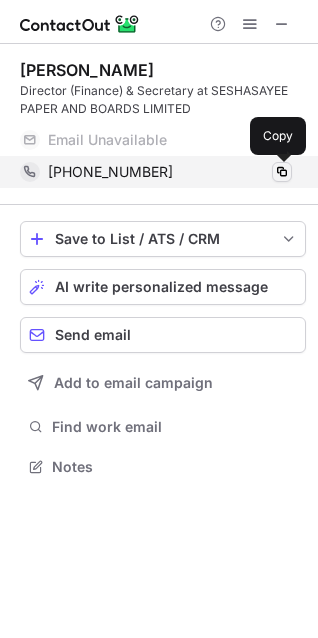 click at bounding box center [282, 172] 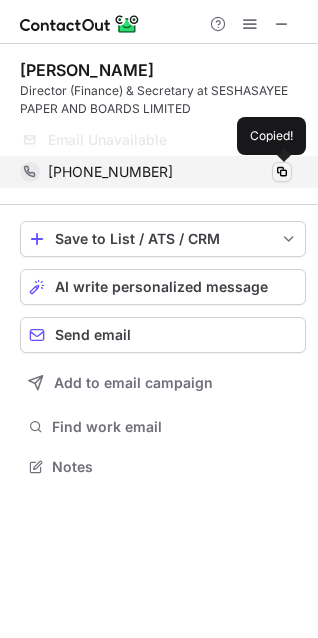 type 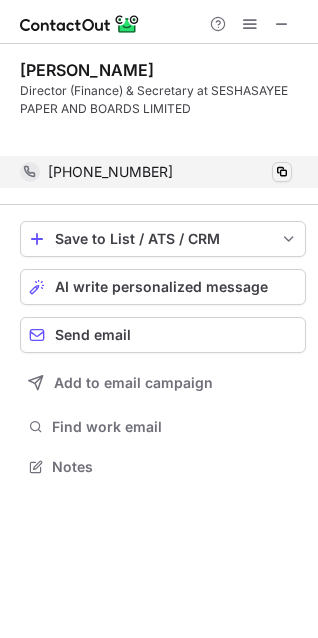 scroll, scrollTop: 421, scrollLeft: 318, axis: both 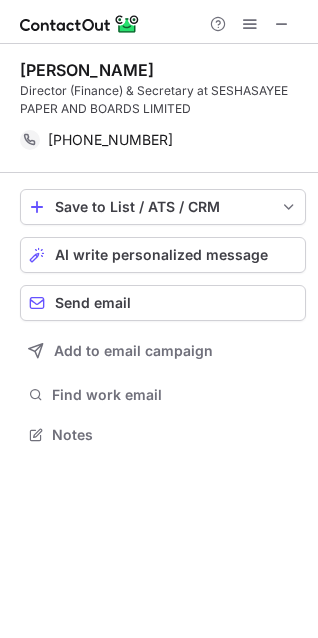 drag, startPoint x: 288, startPoint y: 23, endPoint x: -709, endPoint y: 225, distance: 1017.25757 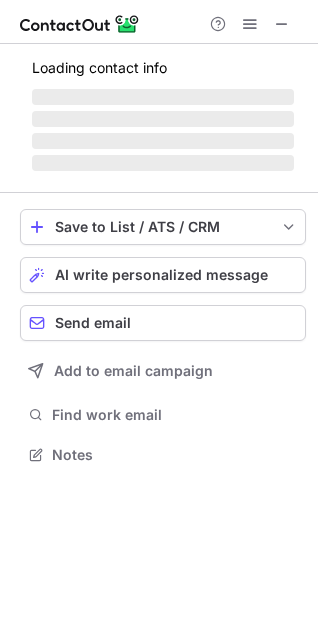 scroll, scrollTop: 10, scrollLeft: 10, axis: both 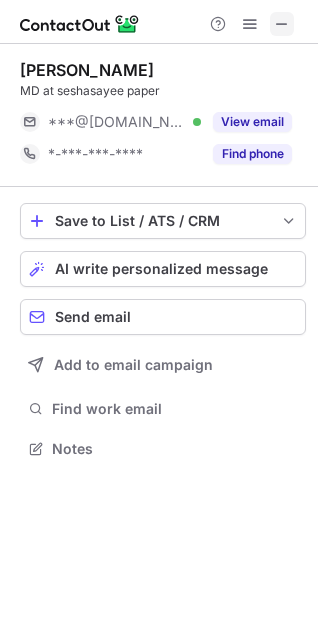 click at bounding box center (282, 24) 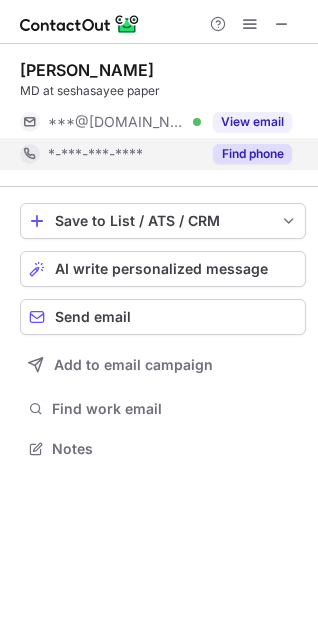 click on "Find phone" at bounding box center (252, 154) 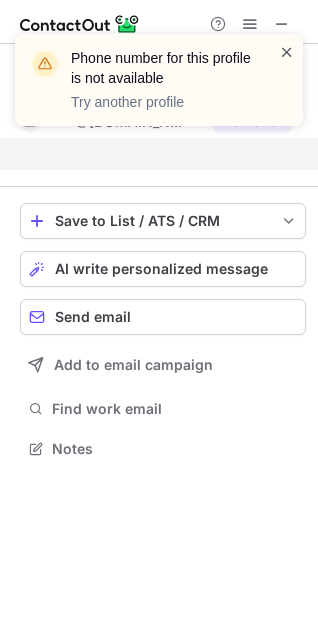 scroll, scrollTop: 403, scrollLeft: 318, axis: both 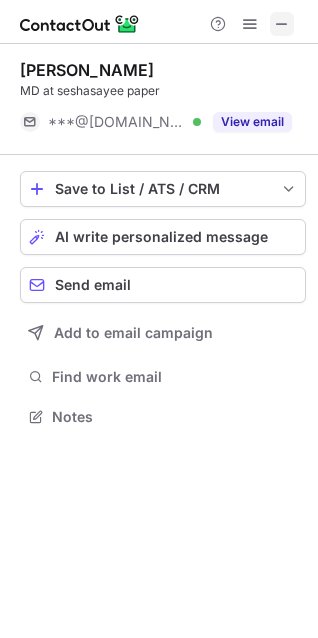 click at bounding box center [282, 24] 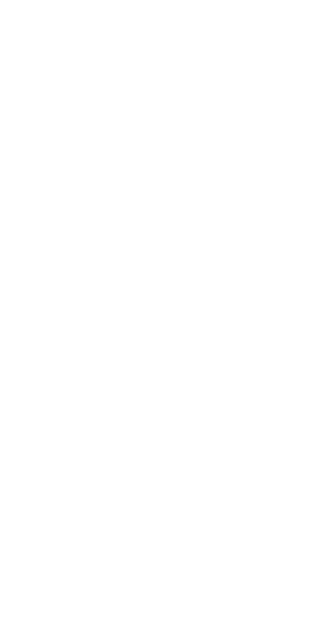 scroll, scrollTop: 0, scrollLeft: 0, axis: both 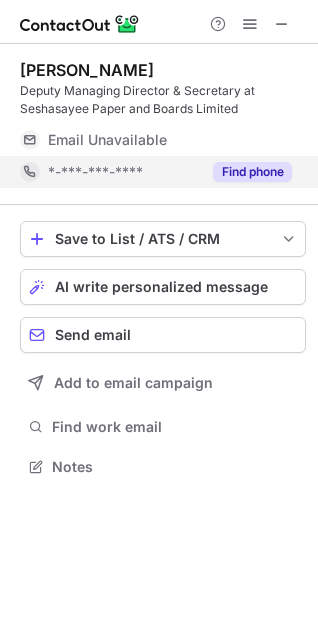 click on "Find phone" at bounding box center [246, 172] 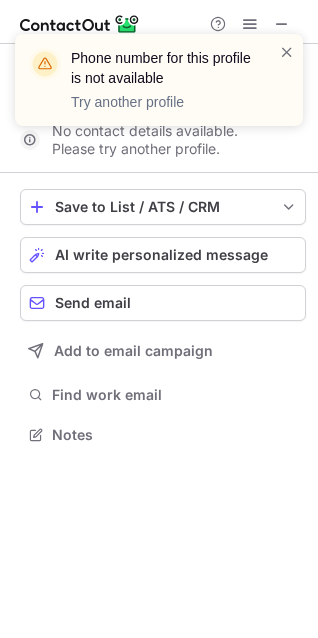 scroll, scrollTop: 421, scrollLeft: 318, axis: both 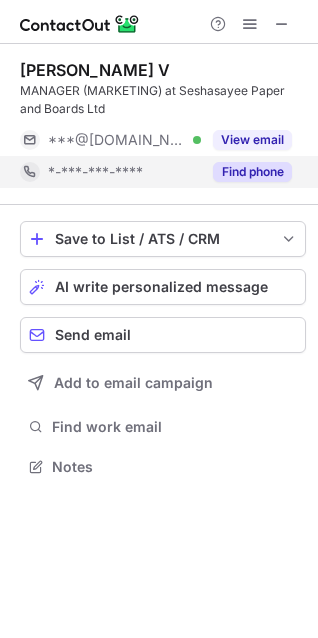 click on "Find phone" at bounding box center [252, 172] 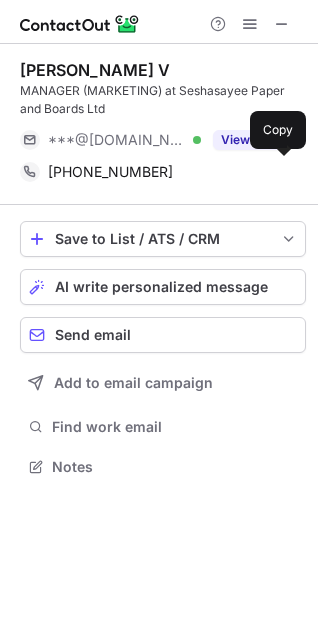 click on "+919750940222" at bounding box center [170, 172] 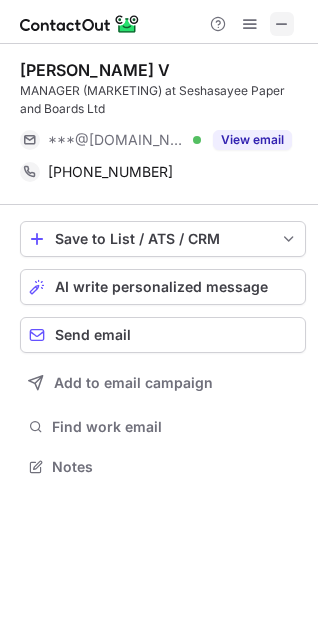 click at bounding box center (282, 24) 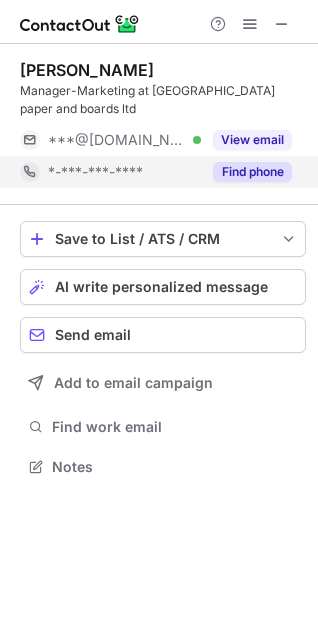 click on "Find phone" at bounding box center [252, 172] 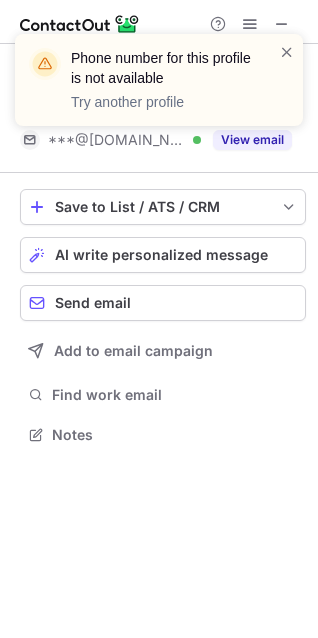 scroll, scrollTop: 421, scrollLeft: 318, axis: both 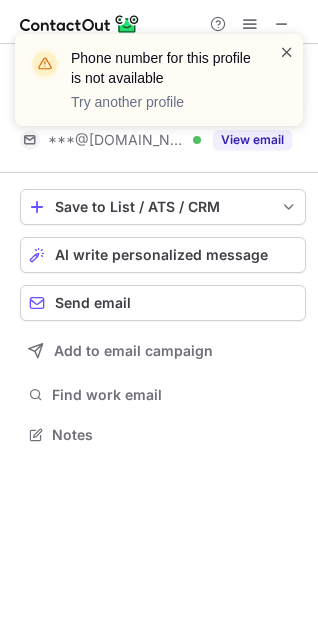 click at bounding box center (287, 52) 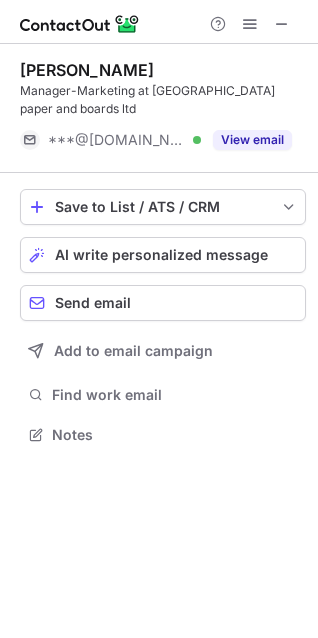 click on "View email" at bounding box center [252, 140] 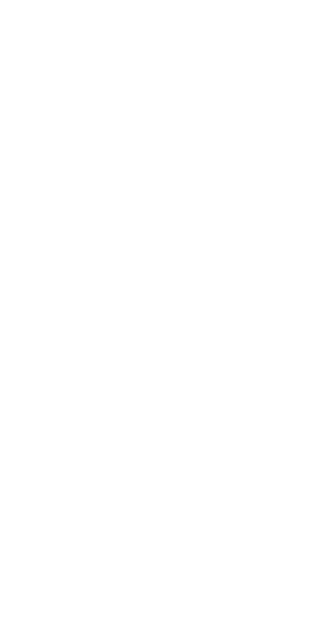 scroll, scrollTop: 0, scrollLeft: 0, axis: both 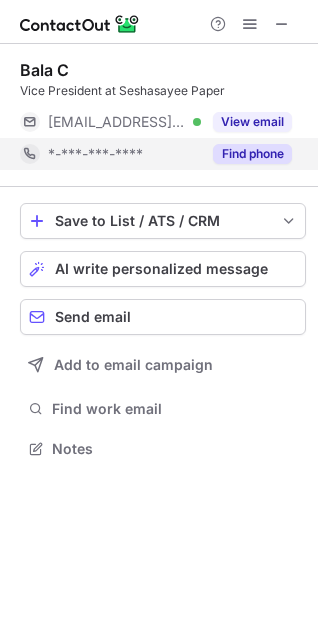 click on "Find phone" at bounding box center (252, 154) 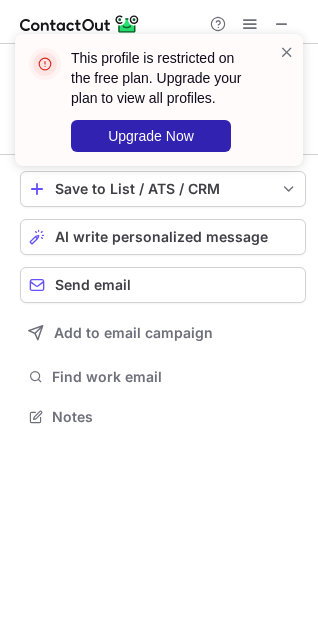 scroll, scrollTop: 403, scrollLeft: 318, axis: both 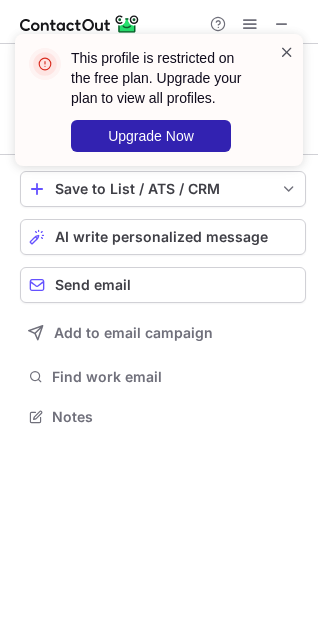 click at bounding box center [287, 52] 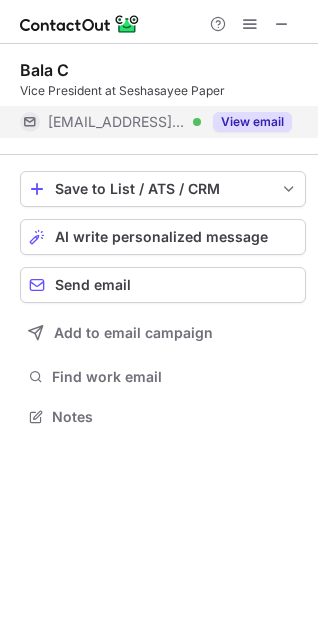 click on "View email" at bounding box center [252, 122] 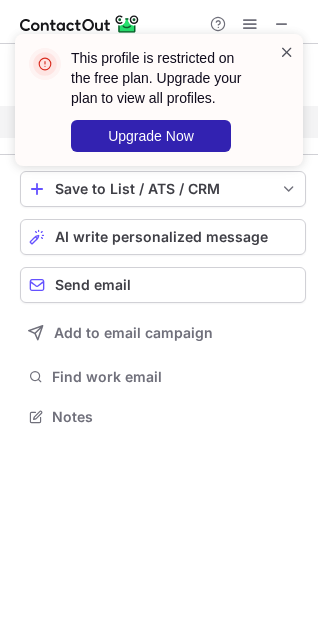 click at bounding box center [287, 52] 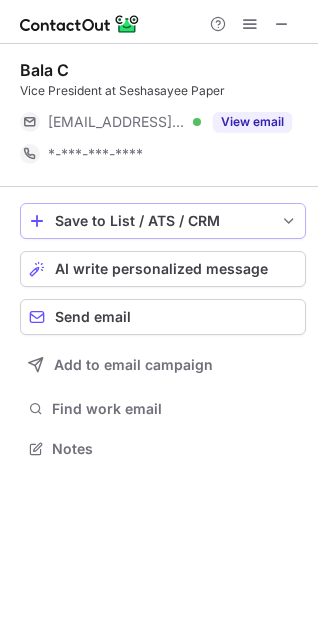 scroll, scrollTop: 10, scrollLeft: 10, axis: both 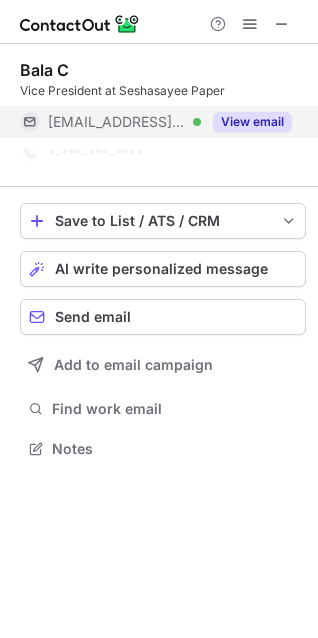 click on "View email" at bounding box center (252, 122) 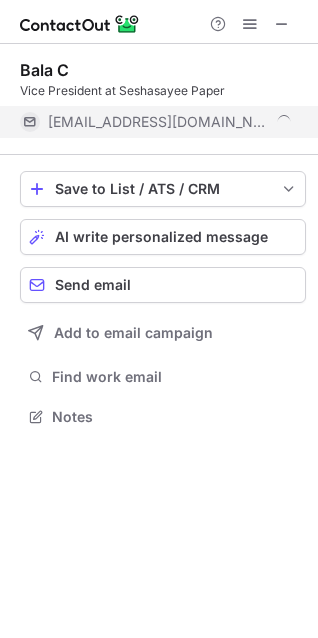 scroll, scrollTop: 403, scrollLeft: 318, axis: both 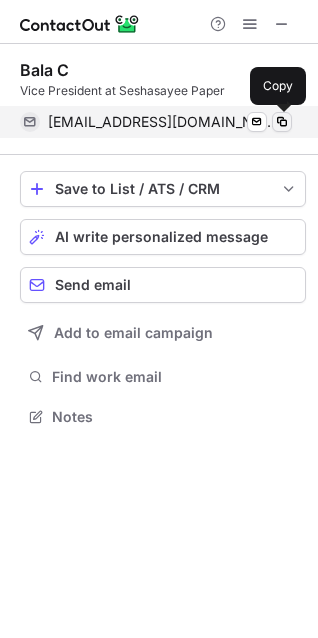 click at bounding box center (282, 122) 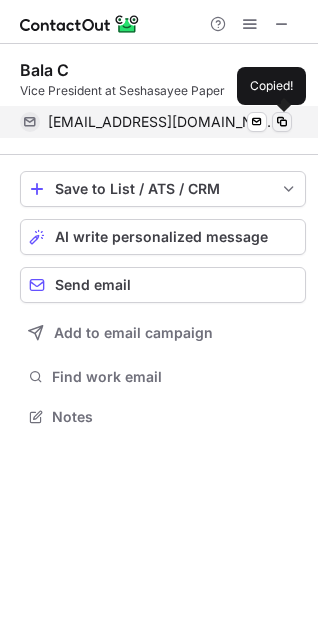 type 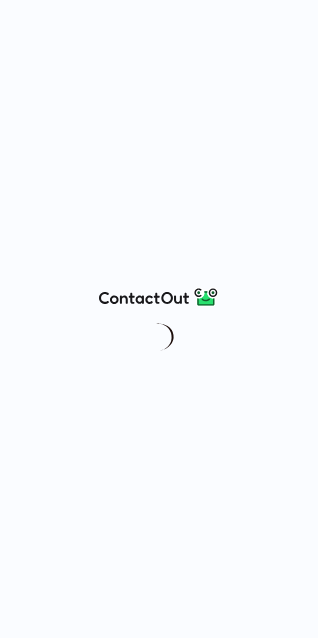 scroll, scrollTop: 0, scrollLeft: 0, axis: both 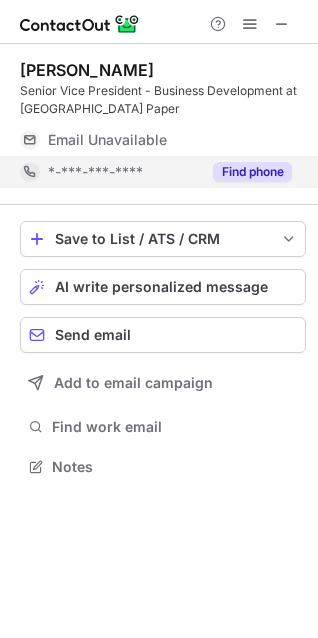 click on "Find phone" at bounding box center [252, 172] 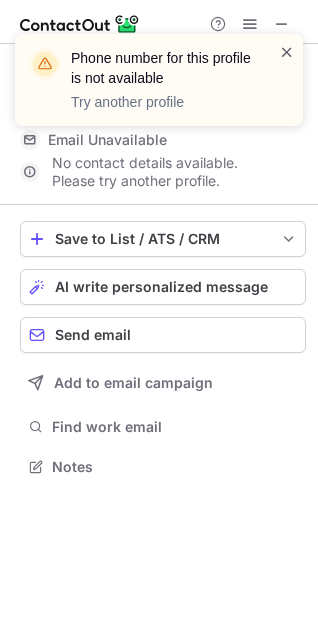click at bounding box center [287, 52] 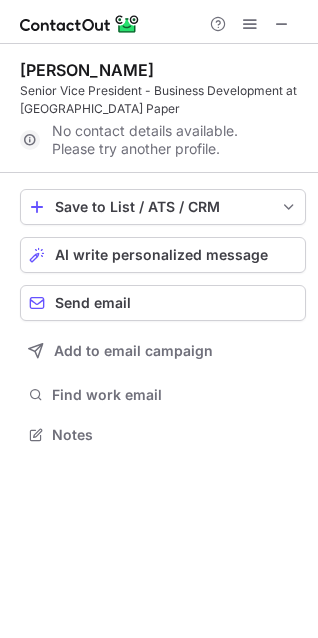 scroll, scrollTop: 421, scrollLeft: 318, axis: both 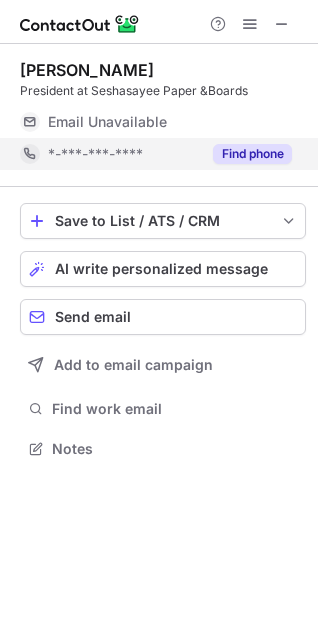 click on "Find phone" at bounding box center (252, 154) 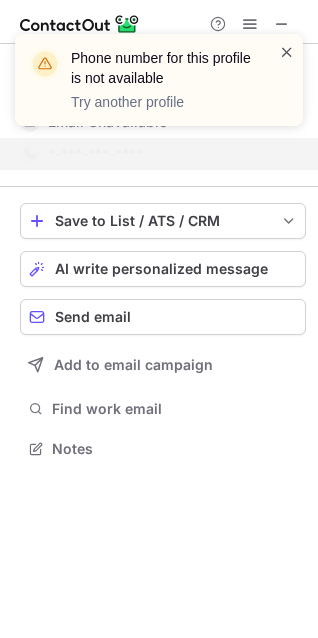 click at bounding box center (287, 52) 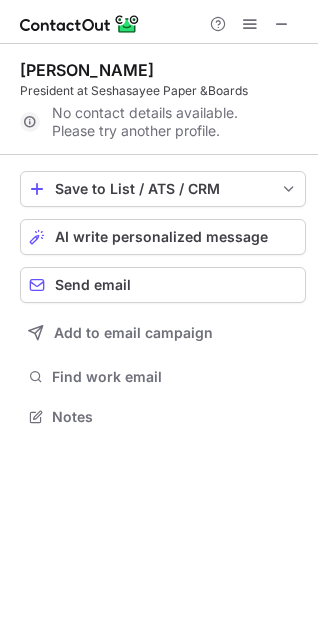 scroll, scrollTop: 403, scrollLeft: 318, axis: both 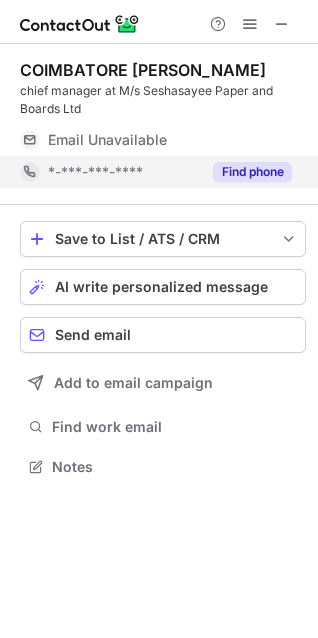 click on "Find phone" at bounding box center [252, 172] 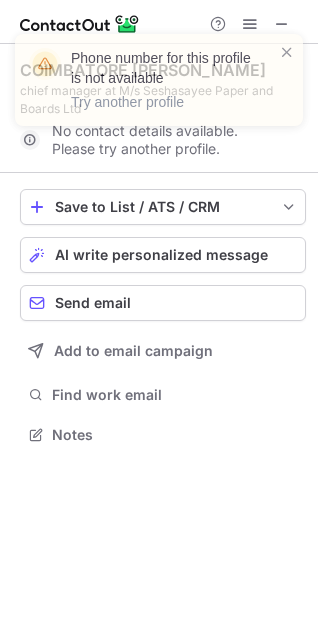 scroll, scrollTop: 421, scrollLeft: 318, axis: both 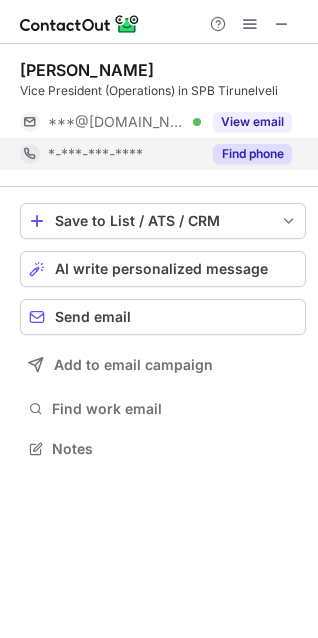 click on "Find phone" at bounding box center [252, 154] 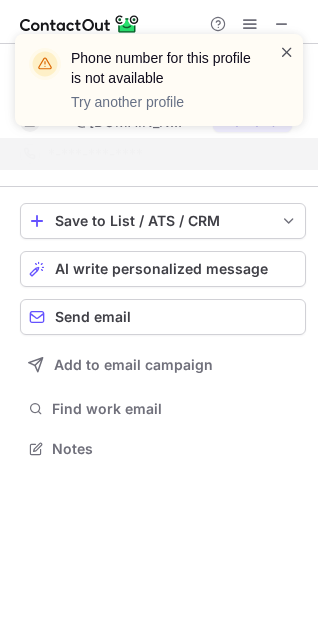 click at bounding box center (287, 52) 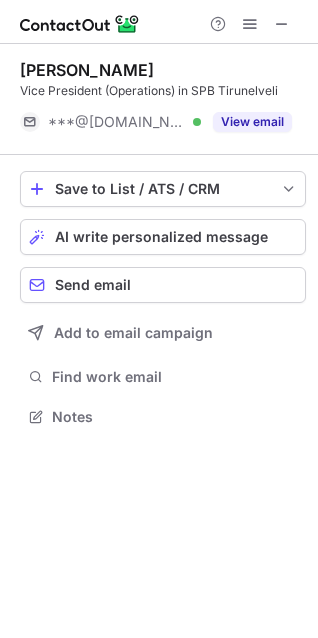 scroll, scrollTop: 403, scrollLeft: 318, axis: both 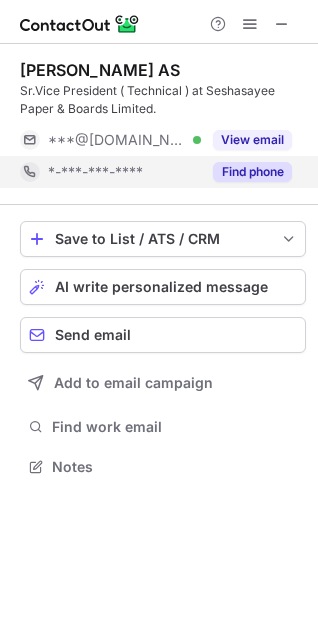 click on "Find phone" at bounding box center (252, 172) 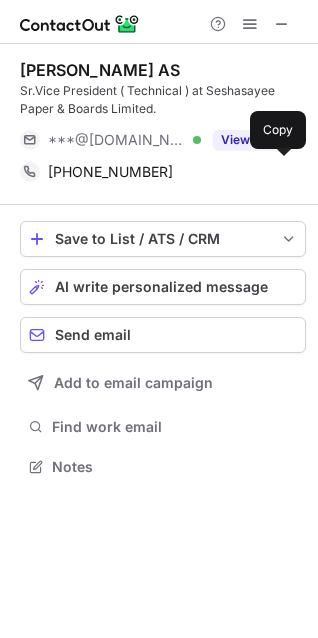 click on "+919442594027" at bounding box center [170, 172] 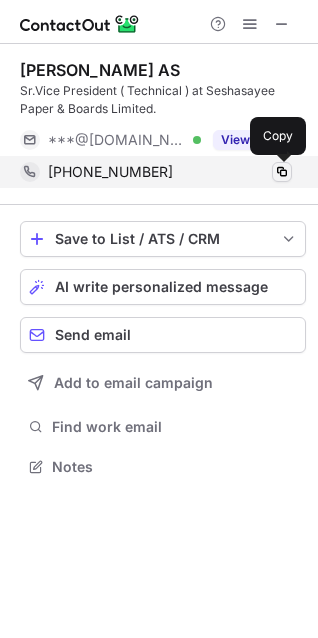 click at bounding box center (282, 172) 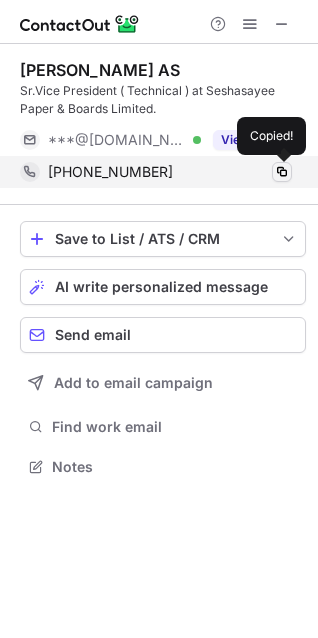 type 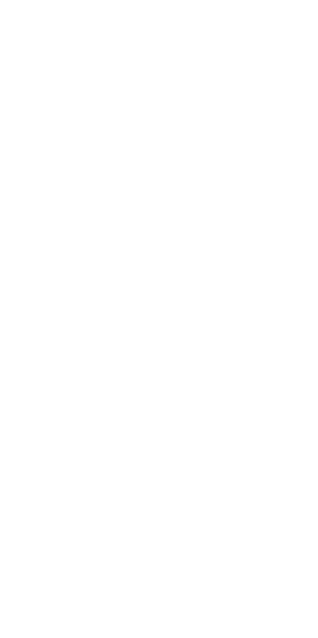 scroll, scrollTop: 0, scrollLeft: 0, axis: both 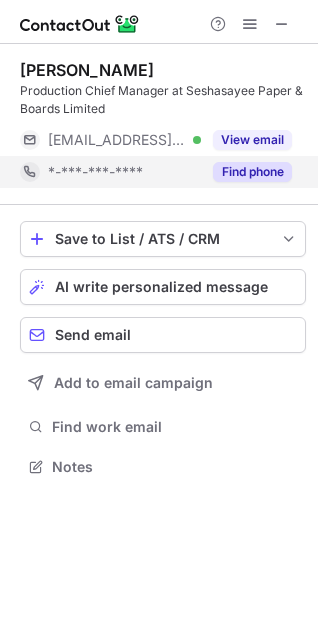 click on "Find phone" at bounding box center [252, 172] 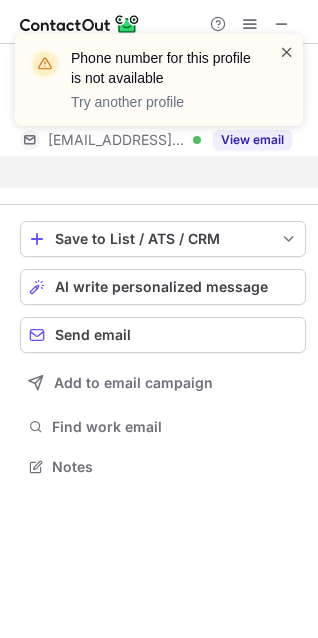 click at bounding box center (287, 52) 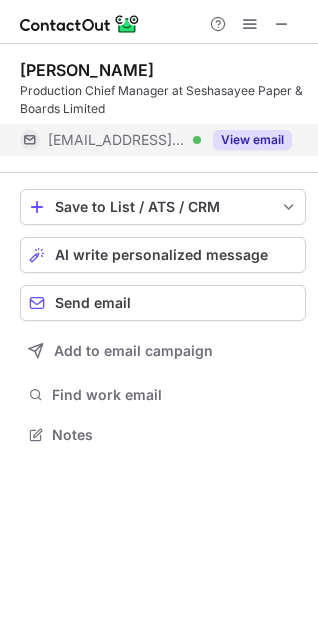 click on "View email" at bounding box center (252, 140) 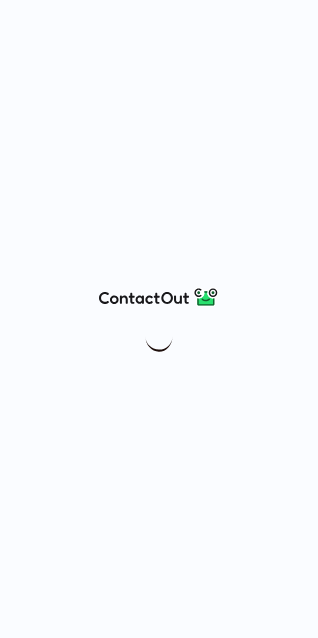 scroll, scrollTop: 0, scrollLeft: 0, axis: both 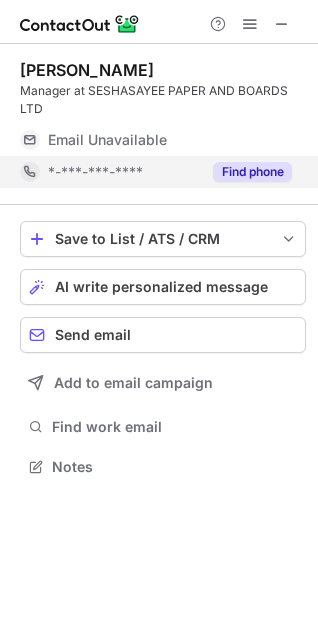click on "Find phone" at bounding box center (252, 172) 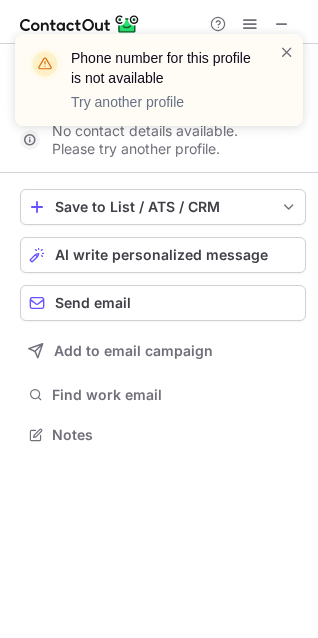 scroll, scrollTop: 421, scrollLeft: 318, axis: both 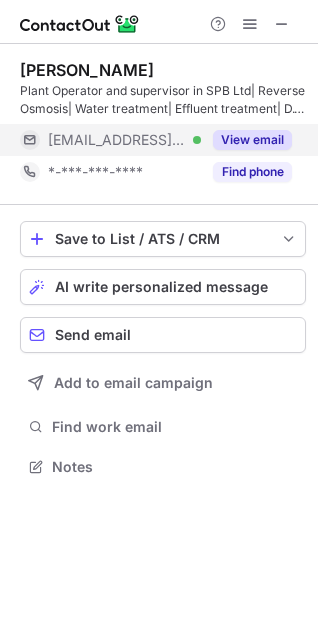click on "View email" at bounding box center [252, 140] 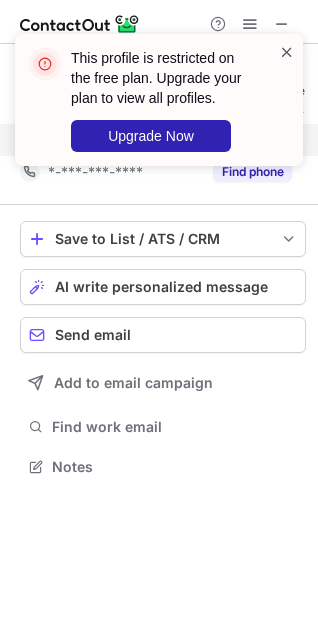 click at bounding box center [287, 52] 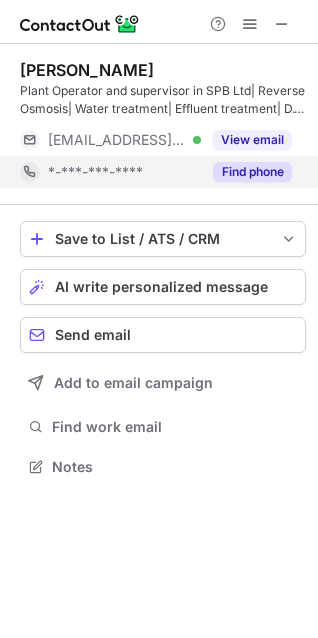 scroll, scrollTop: 10, scrollLeft: 10, axis: both 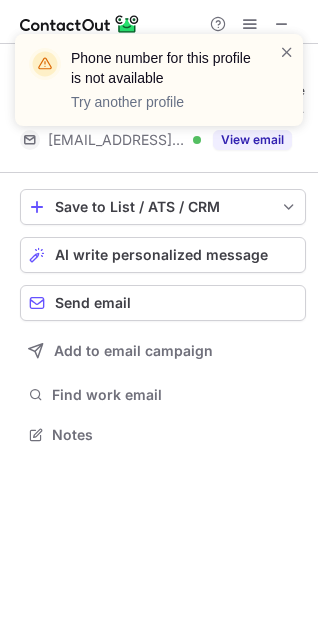 click on "Phone number for this profile is not available Try another profile" at bounding box center (151, 80) 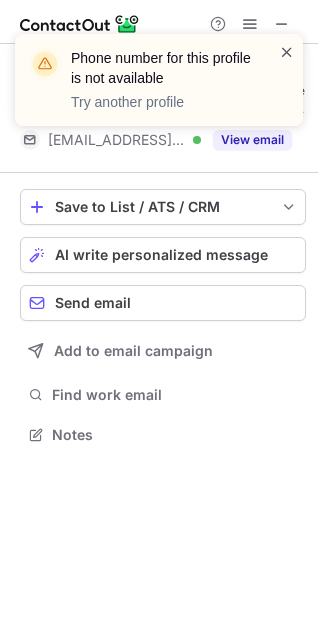 click at bounding box center (287, 52) 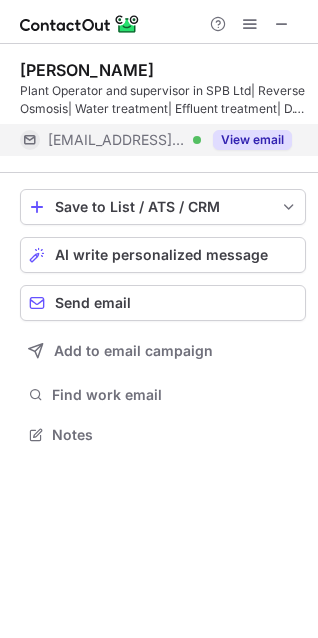 click on "View email" at bounding box center (252, 140) 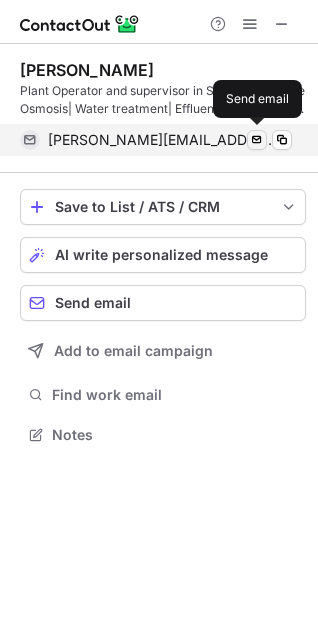 click at bounding box center [257, 140] 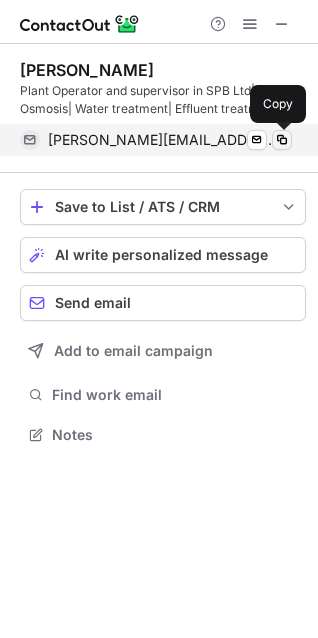 click at bounding box center [282, 140] 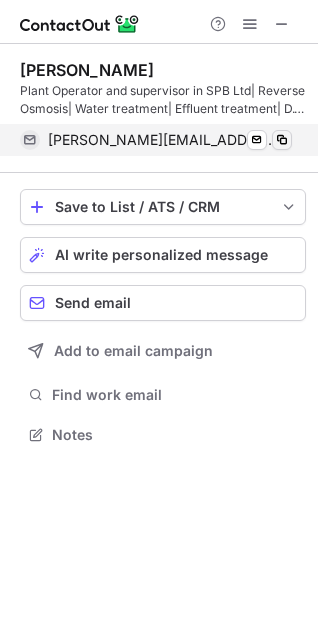 type 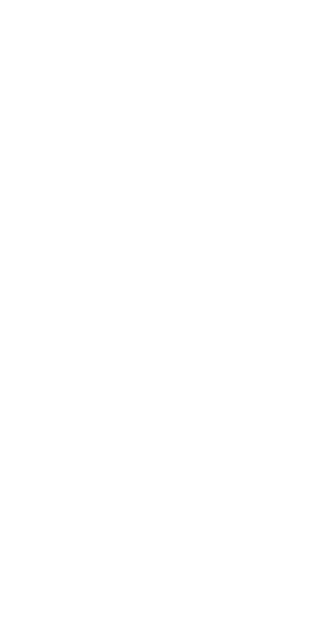 scroll, scrollTop: 0, scrollLeft: 0, axis: both 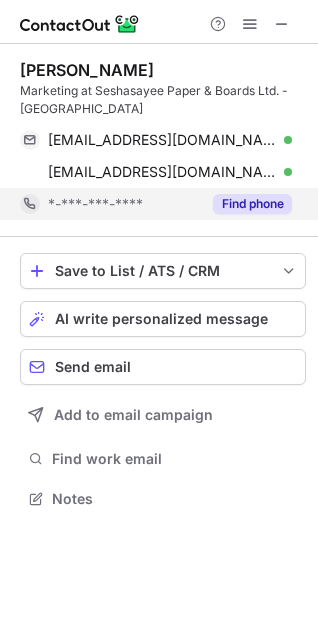 click on "Find phone" at bounding box center [252, 204] 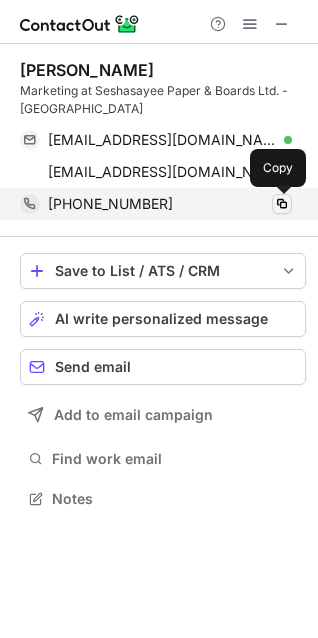 click at bounding box center (282, 204) 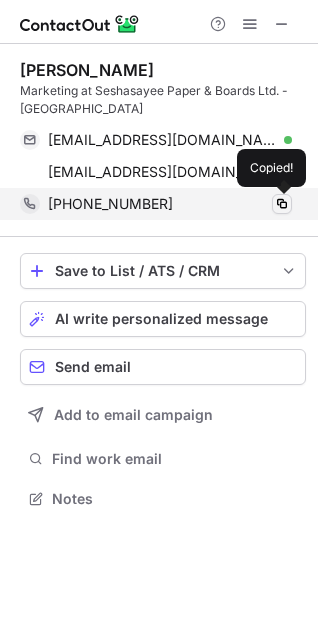 type 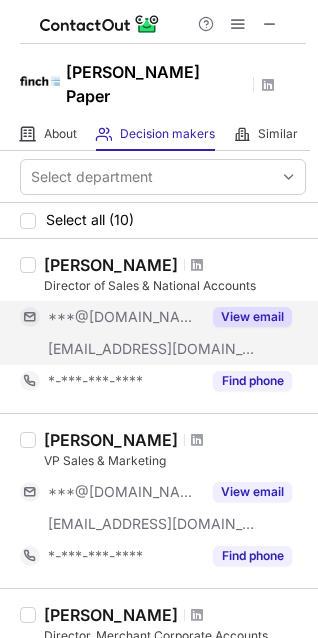 click on "View email" at bounding box center [246, 317] 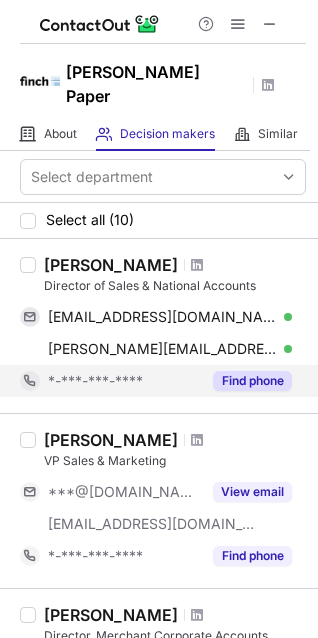 click on "Find phone" at bounding box center [252, 381] 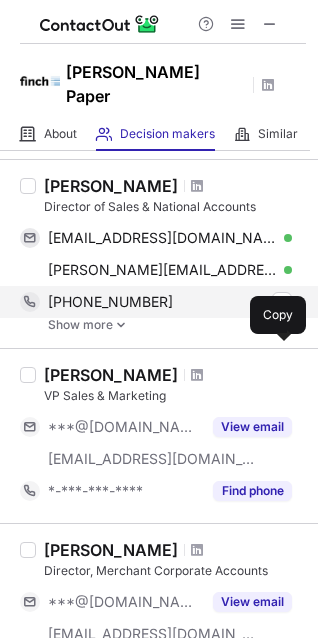 scroll, scrollTop: 80, scrollLeft: 0, axis: vertical 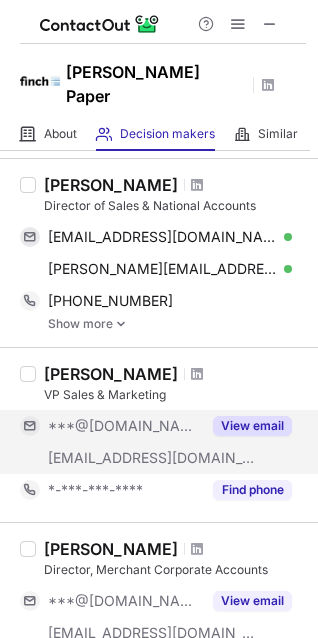 click on "View email" at bounding box center (252, 426) 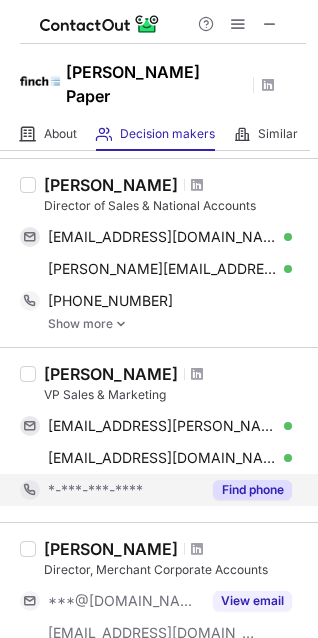 click on "Find phone" at bounding box center (246, 490) 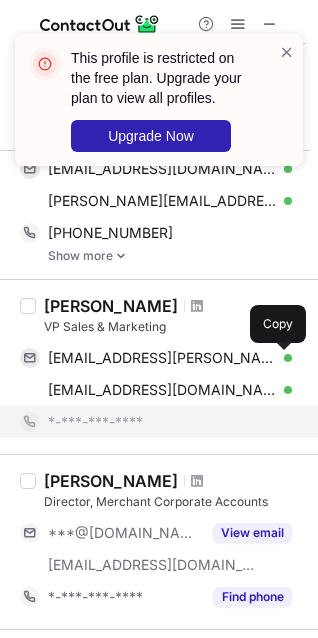 scroll, scrollTop: 160, scrollLeft: 0, axis: vertical 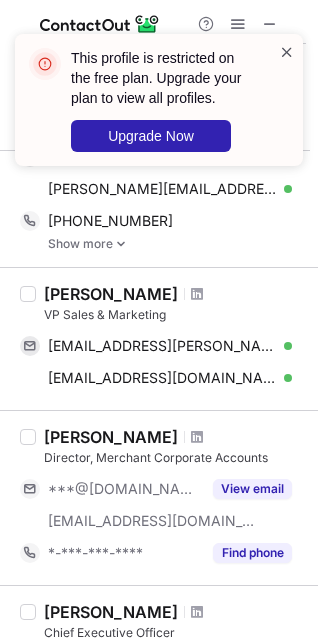 click at bounding box center [287, 52] 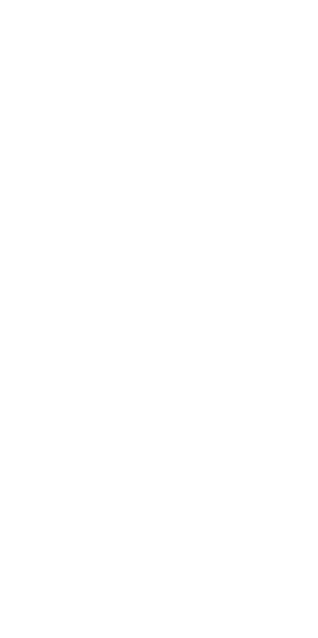 scroll, scrollTop: 0, scrollLeft: 0, axis: both 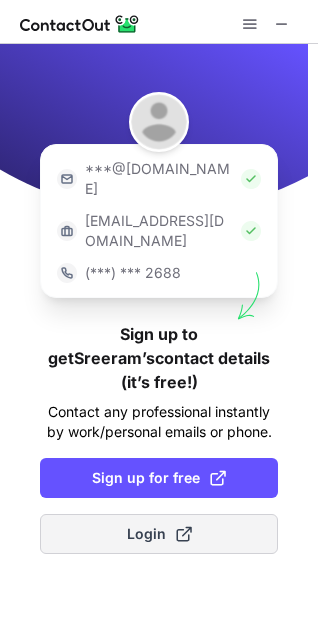 click on "Login" at bounding box center (159, 534) 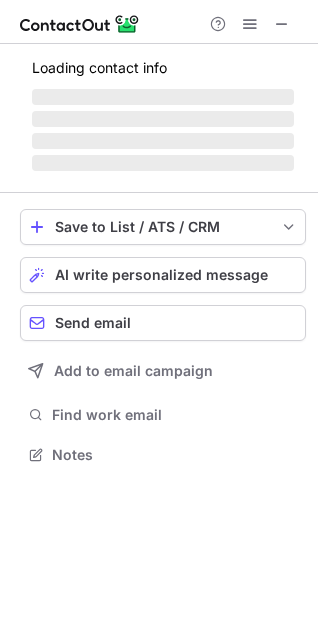 scroll, scrollTop: 10, scrollLeft: 10, axis: both 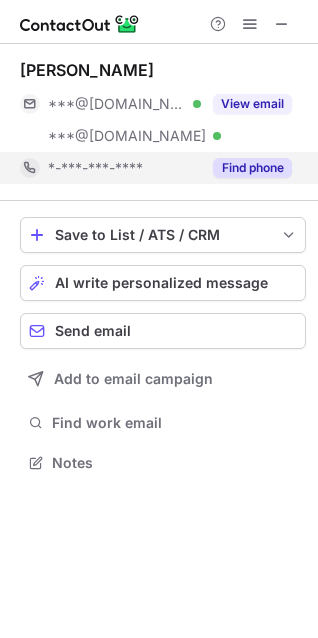 click on "Find phone" at bounding box center (252, 168) 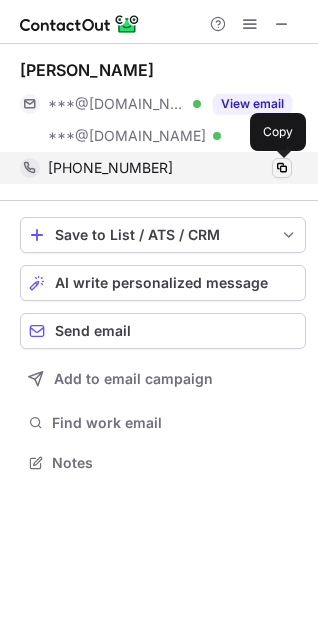 click at bounding box center (282, 168) 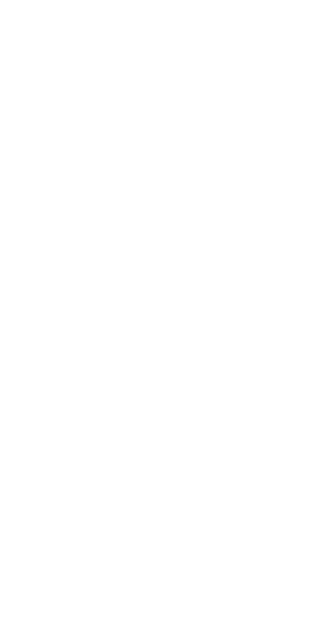 scroll, scrollTop: 0, scrollLeft: 0, axis: both 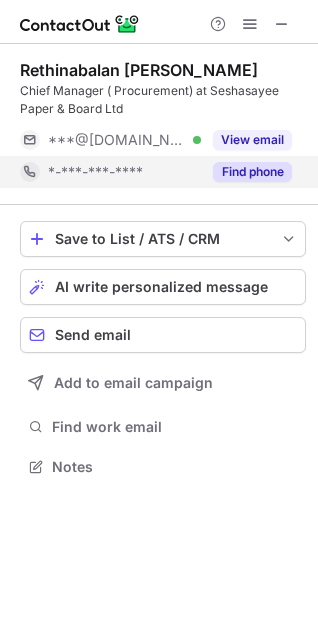 click on "Find phone" at bounding box center [252, 172] 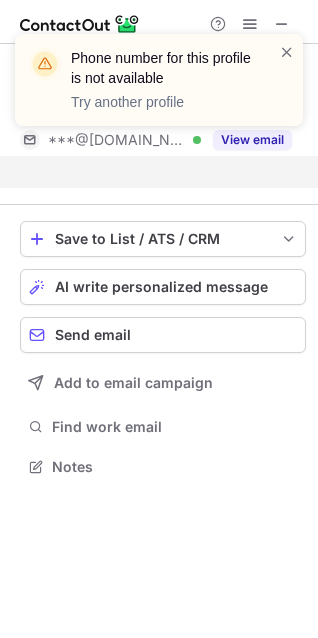 scroll, scrollTop: 421, scrollLeft: 318, axis: both 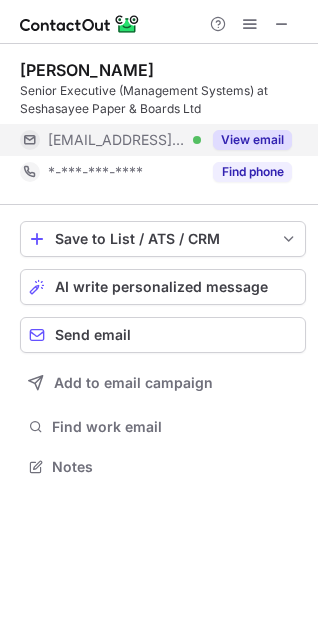 click on "View email" at bounding box center (252, 140) 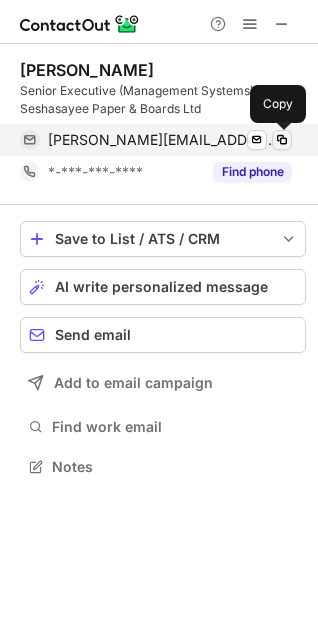click at bounding box center [282, 140] 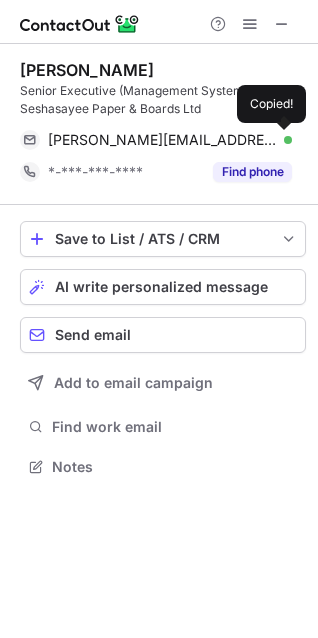 type 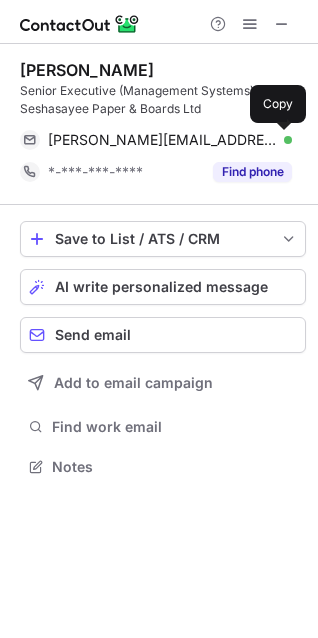 type 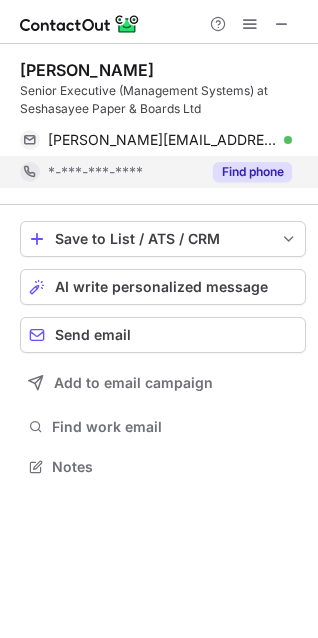 click on "Find phone" at bounding box center [252, 172] 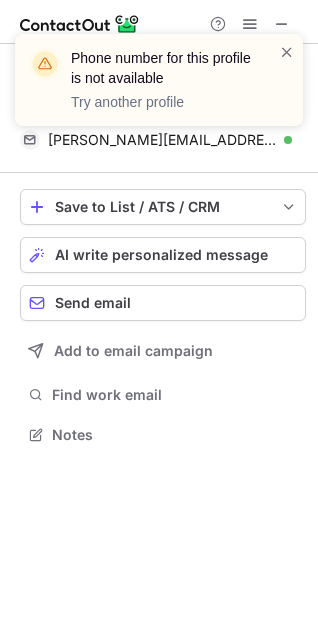 scroll, scrollTop: 421, scrollLeft: 318, axis: both 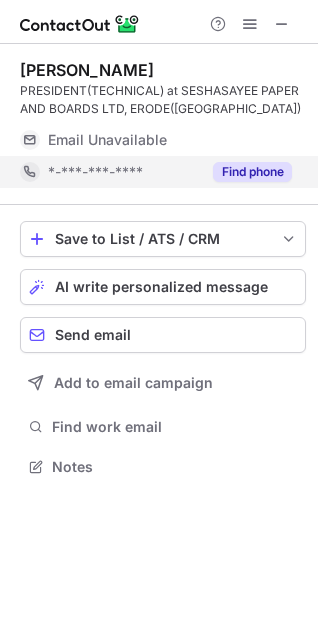 click on "Find phone" at bounding box center [246, 172] 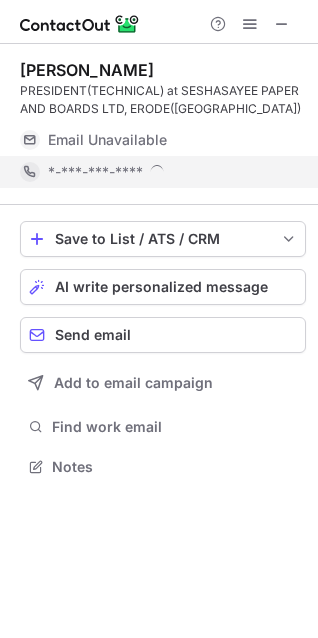scroll, scrollTop: 10, scrollLeft: 10, axis: both 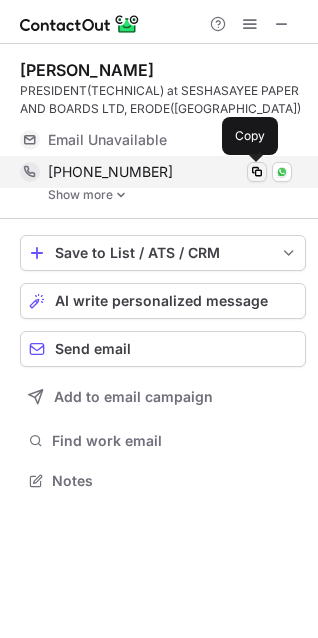 click at bounding box center (257, 172) 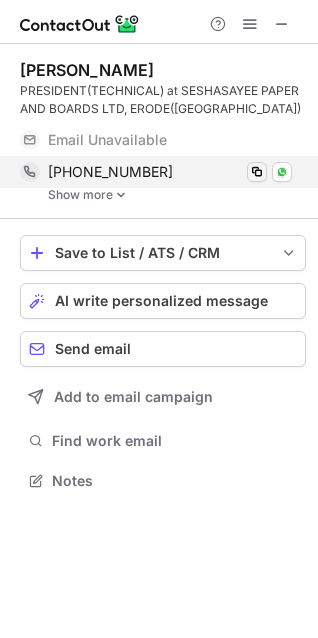 type 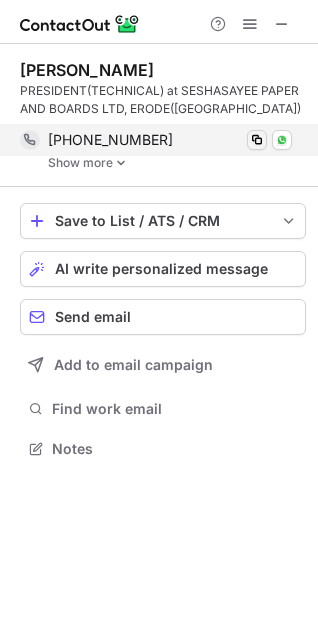 scroll, scrollTop: 435, scrollLeft: 318, axis: both 